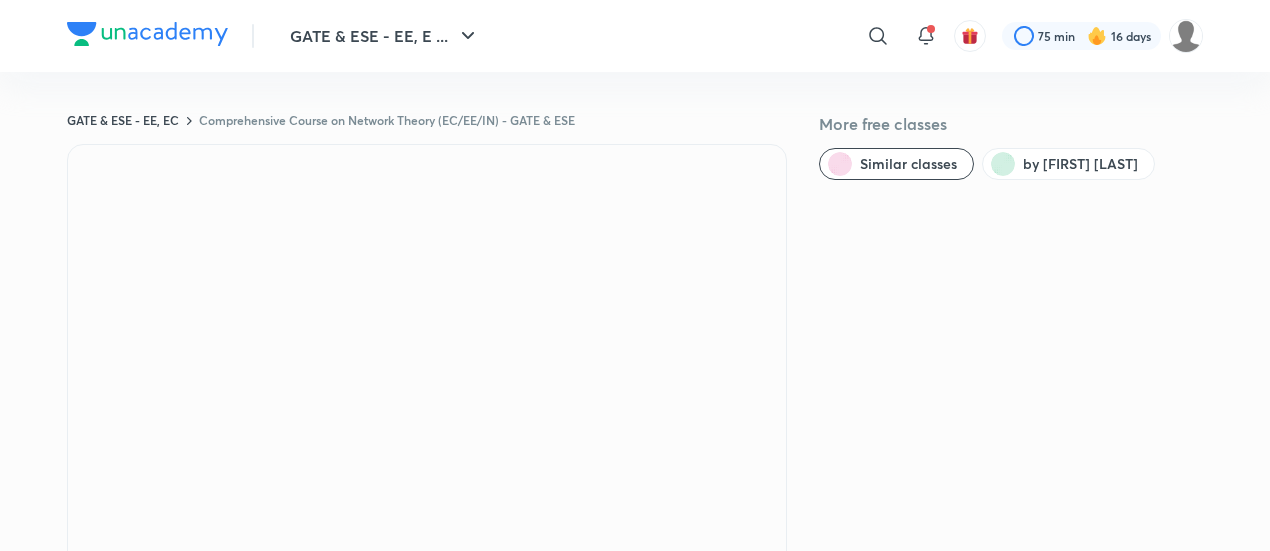 scroll, scrollTop: 0, scrollLeft: 0, axis: both 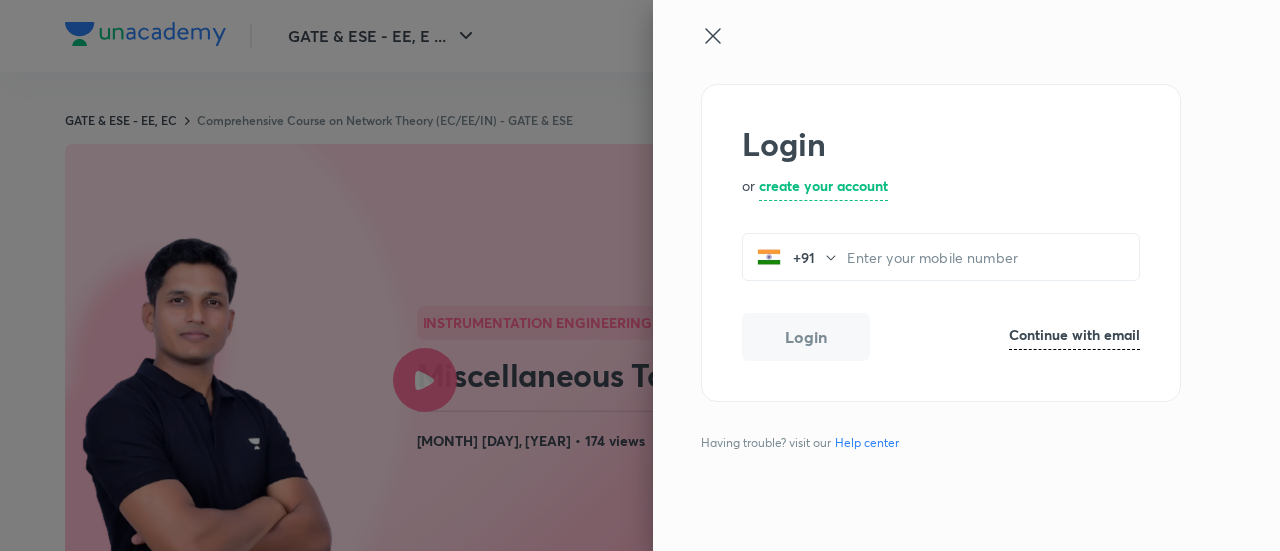 click 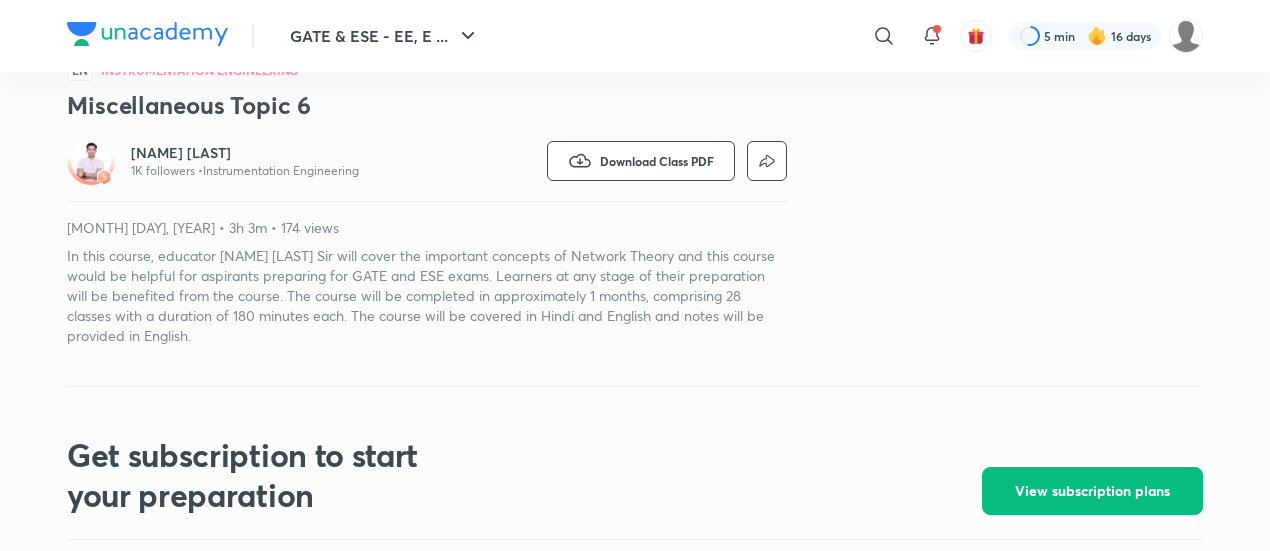 scroll, scrollTop: 551, scrollLeft: 0, axis: vertical 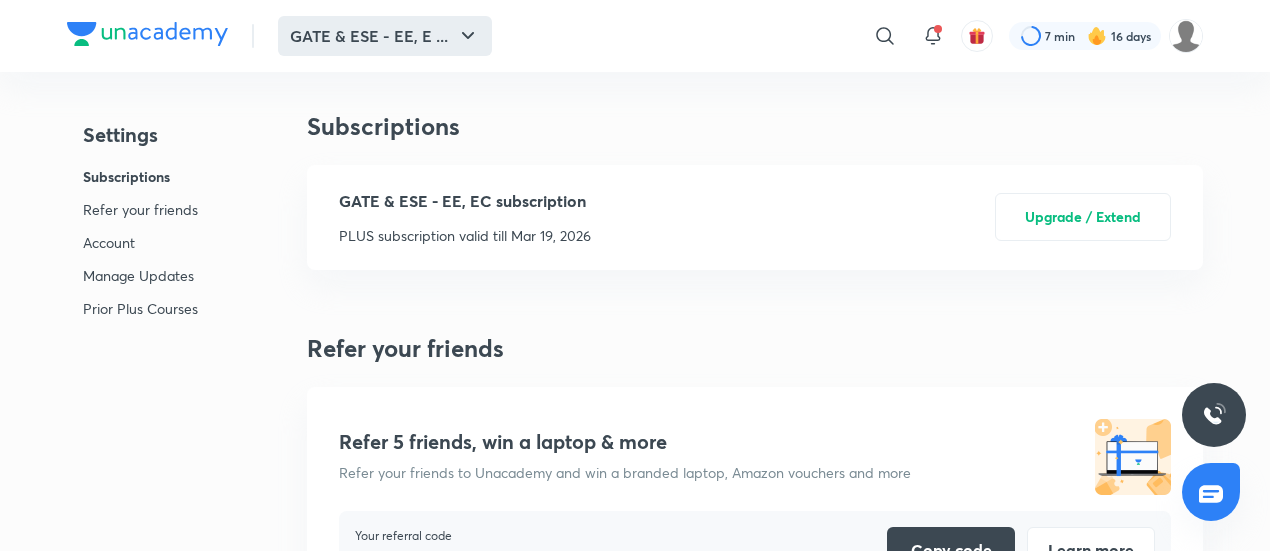 click on "GATE & ESE - EE, E ..." at bounding box center (385, 36) 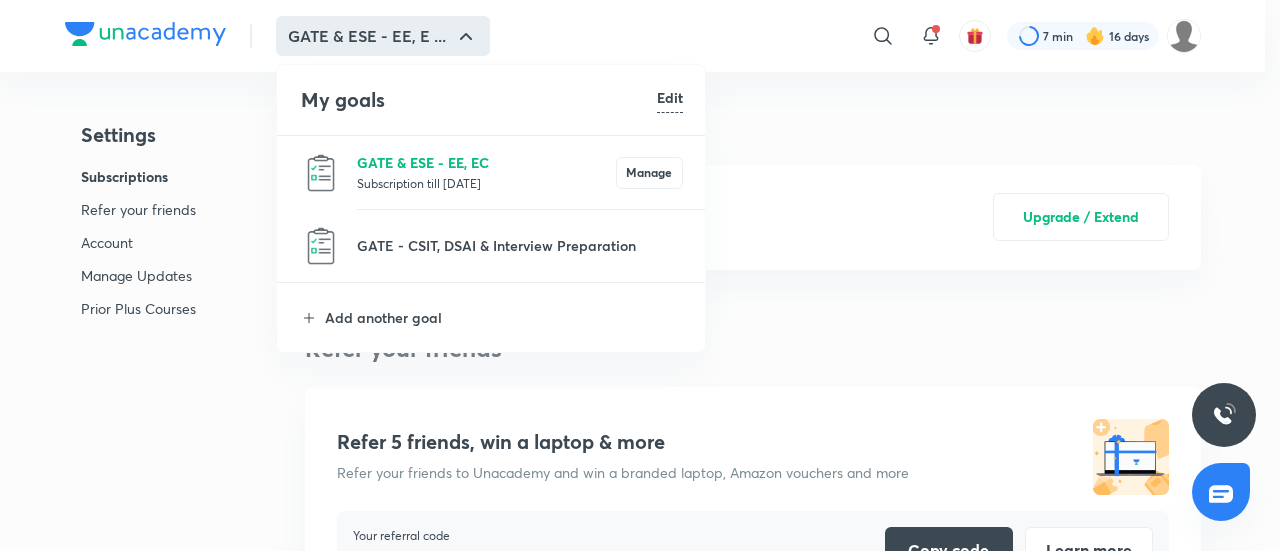 click on "GATE & ESE - EE, EC" at bounding box center [486, 162] 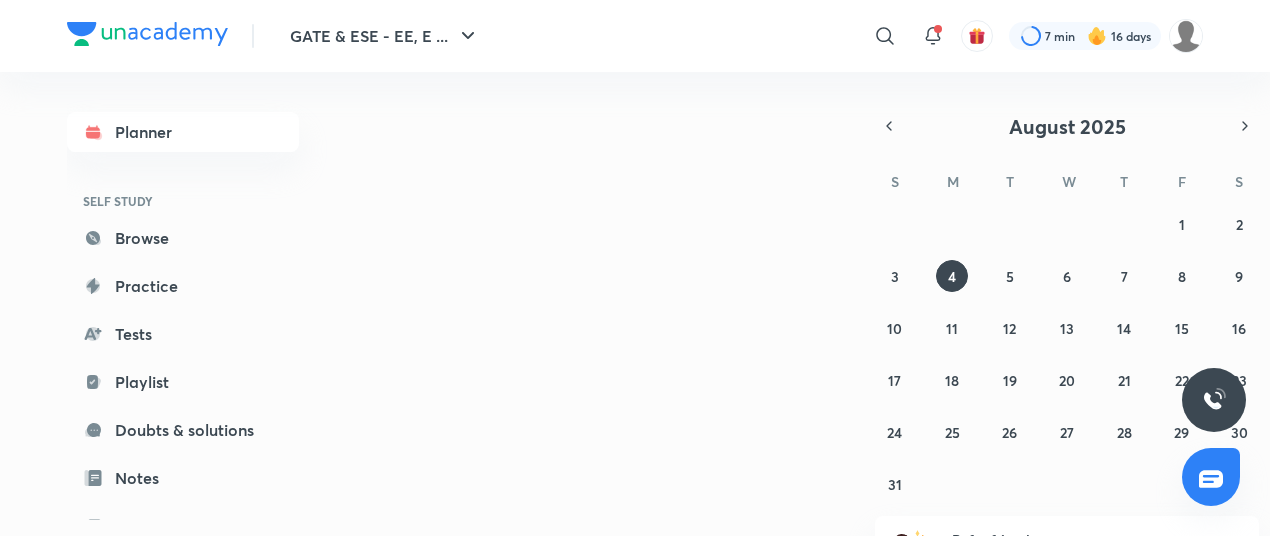 scroll, scrollTop: 44, scrollLeft: 0, axis: vertical 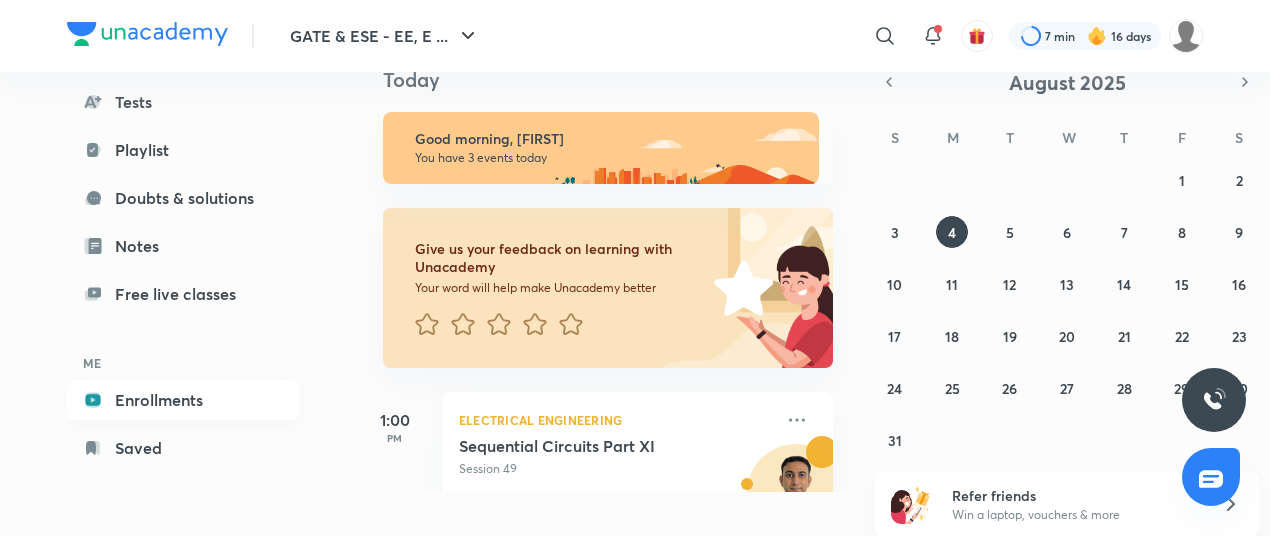 click on "Enrollments" at bounding box center (183, 400) 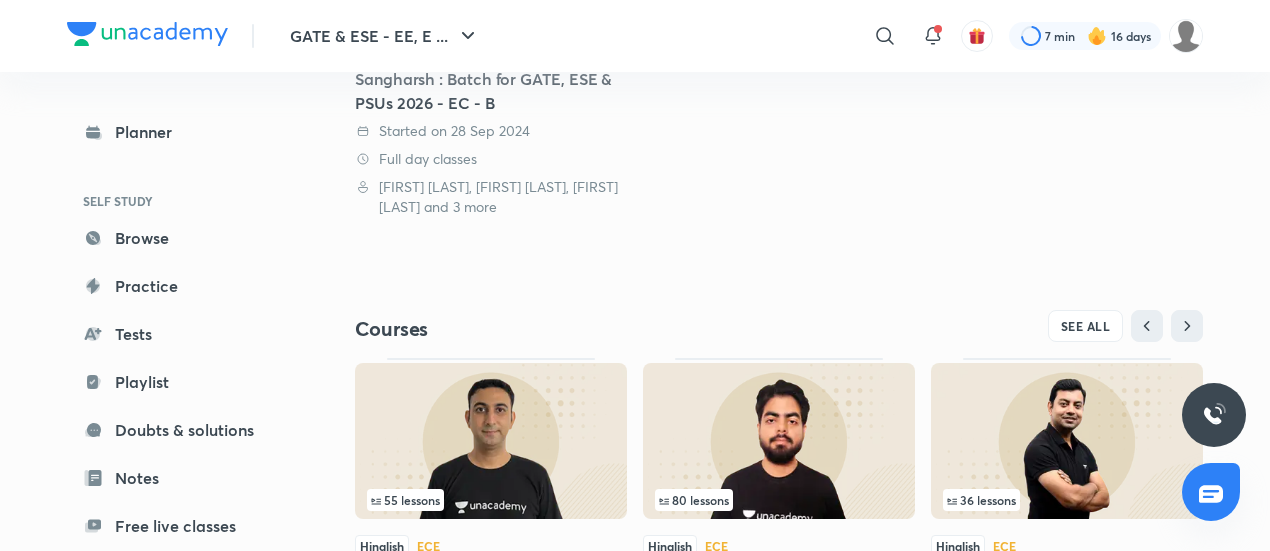 scroll, scrollTop: 620, scrollLeft: 0, axis: vertical 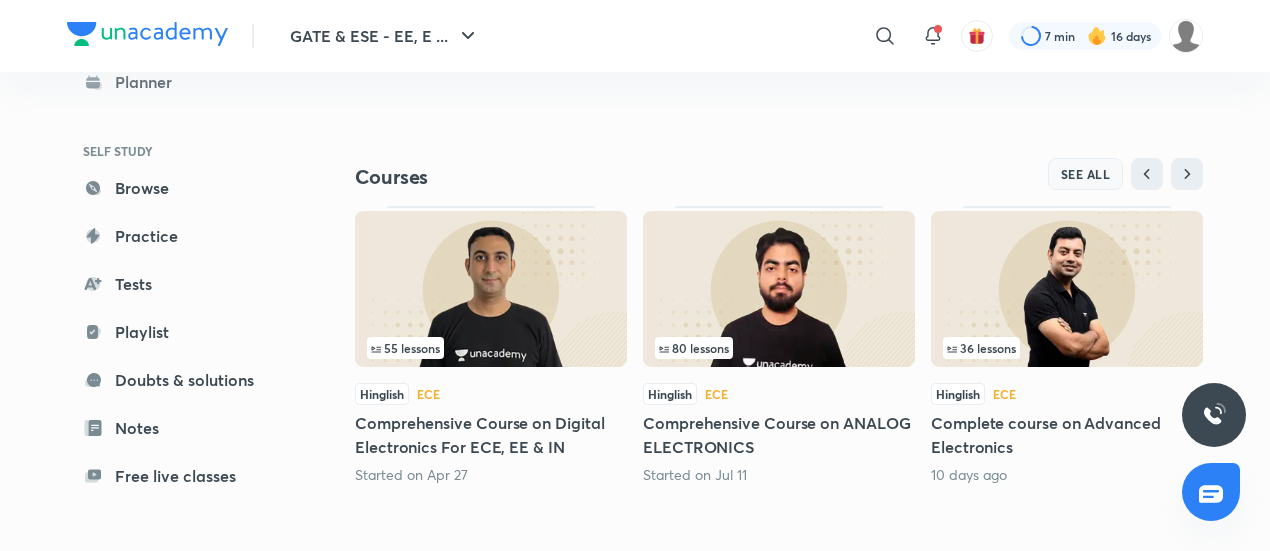 click on "SEE ALL" at bounding box center (1086, 174) 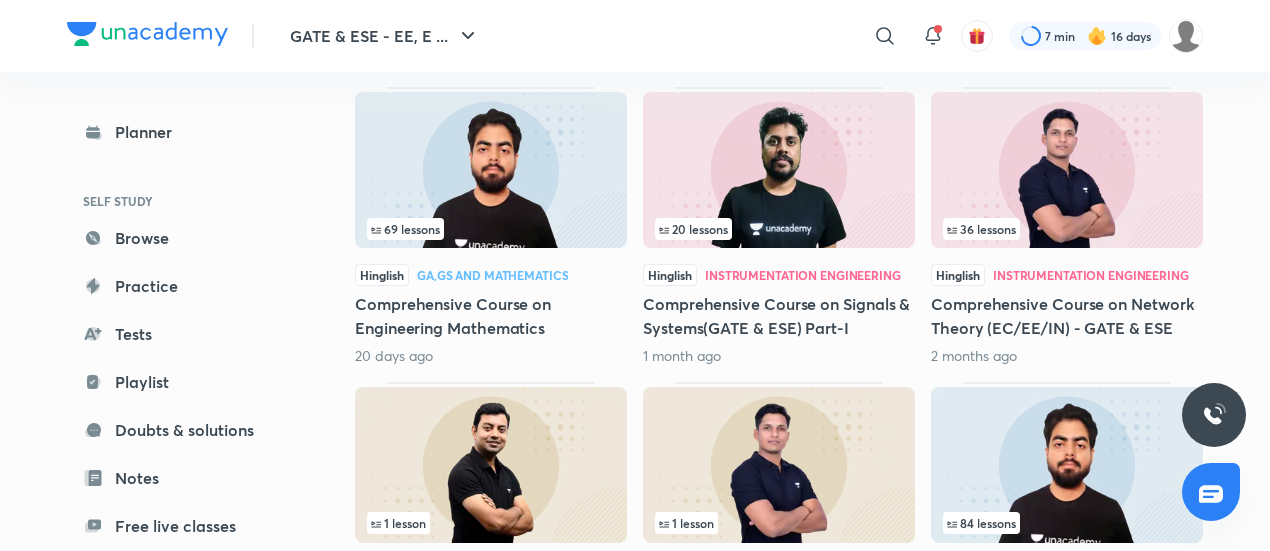 scroll, scrollTop: 588, scrollLeft: 0, axis: vertical 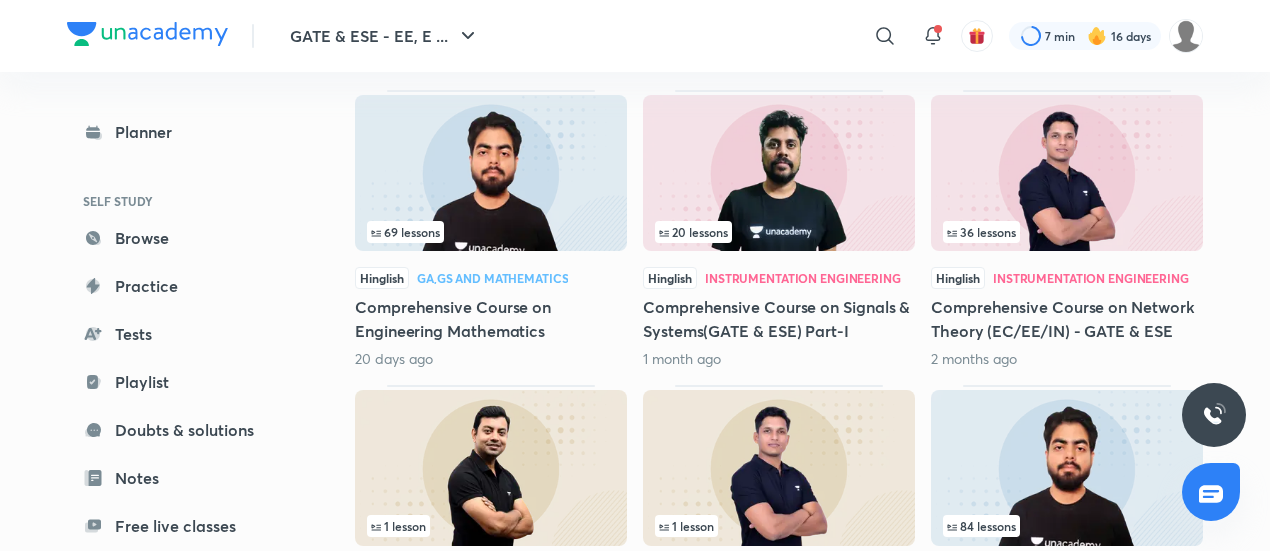 click at bounding box center [1067, 173] 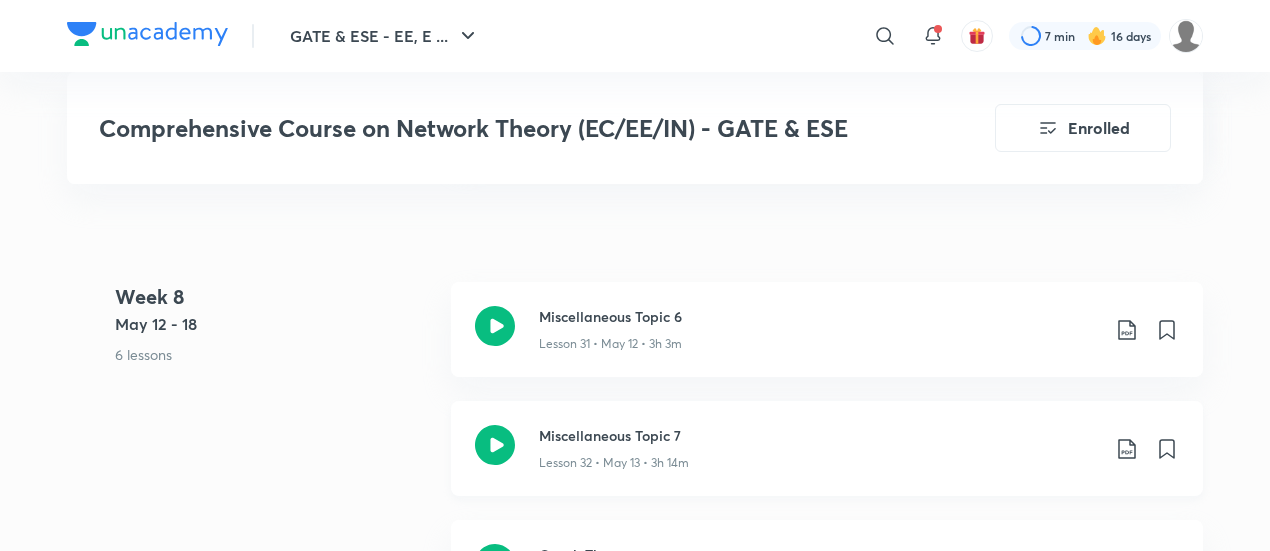 scroll, scrollTop: 5444, scrollLeft: 0, axis: vertical 